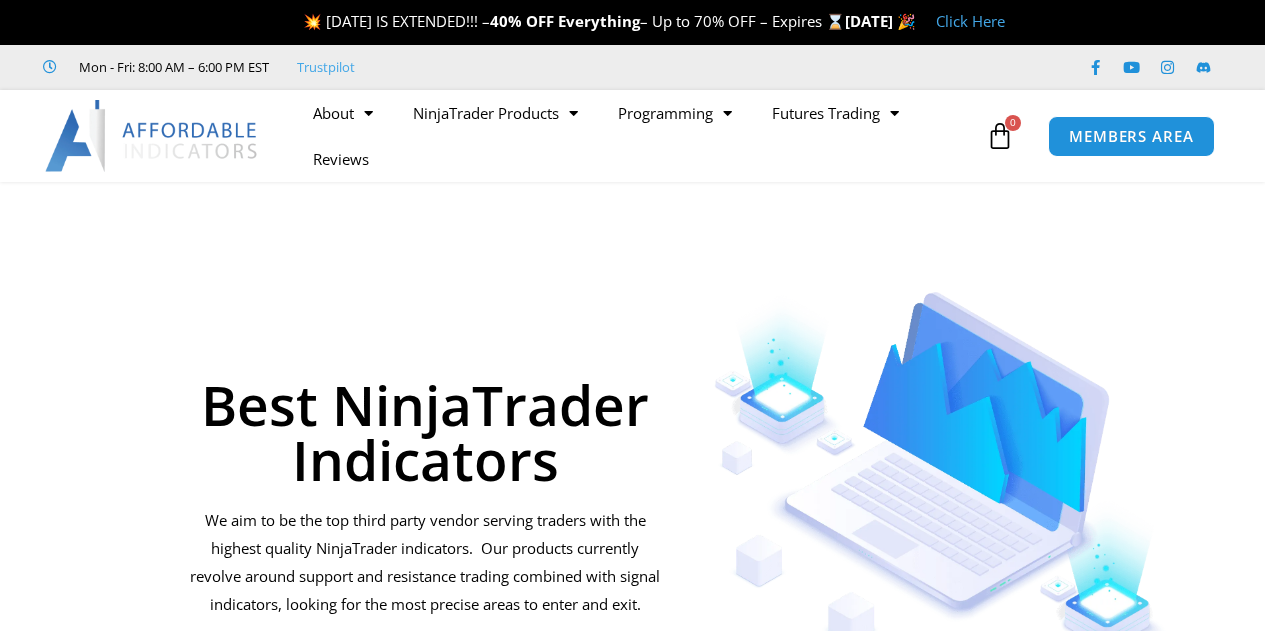 scroll, scrollTop: 0, scrollLeft: 0, axis: both 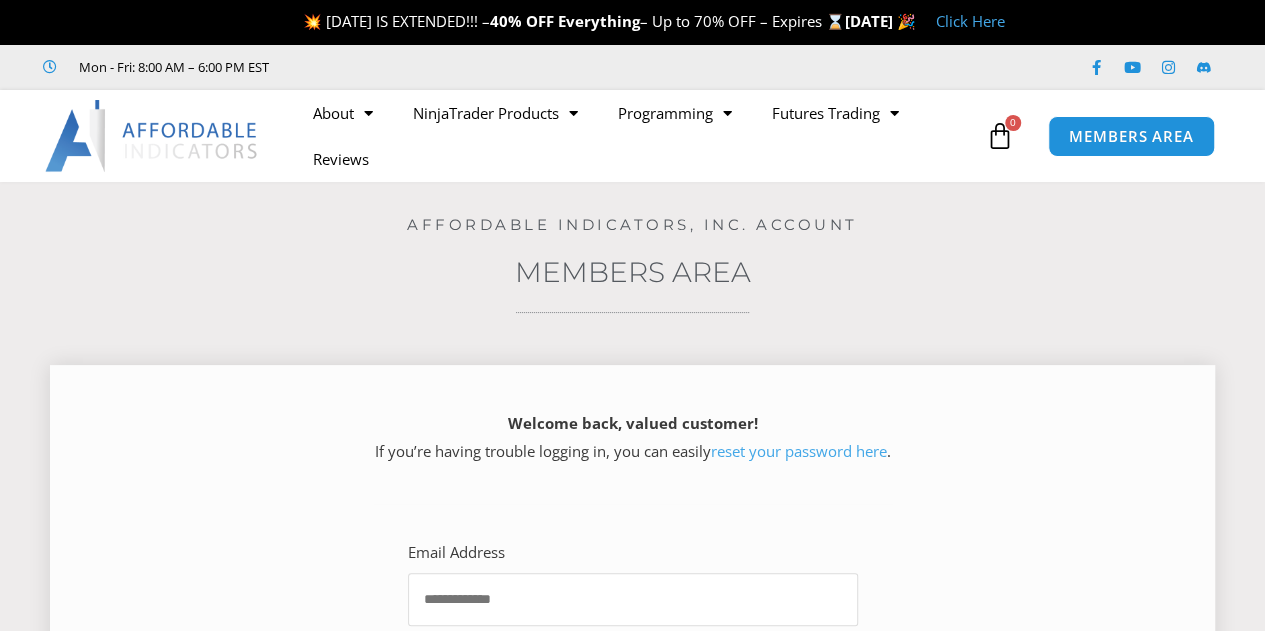 click on "Email Address" at bounding box center (633, 599) 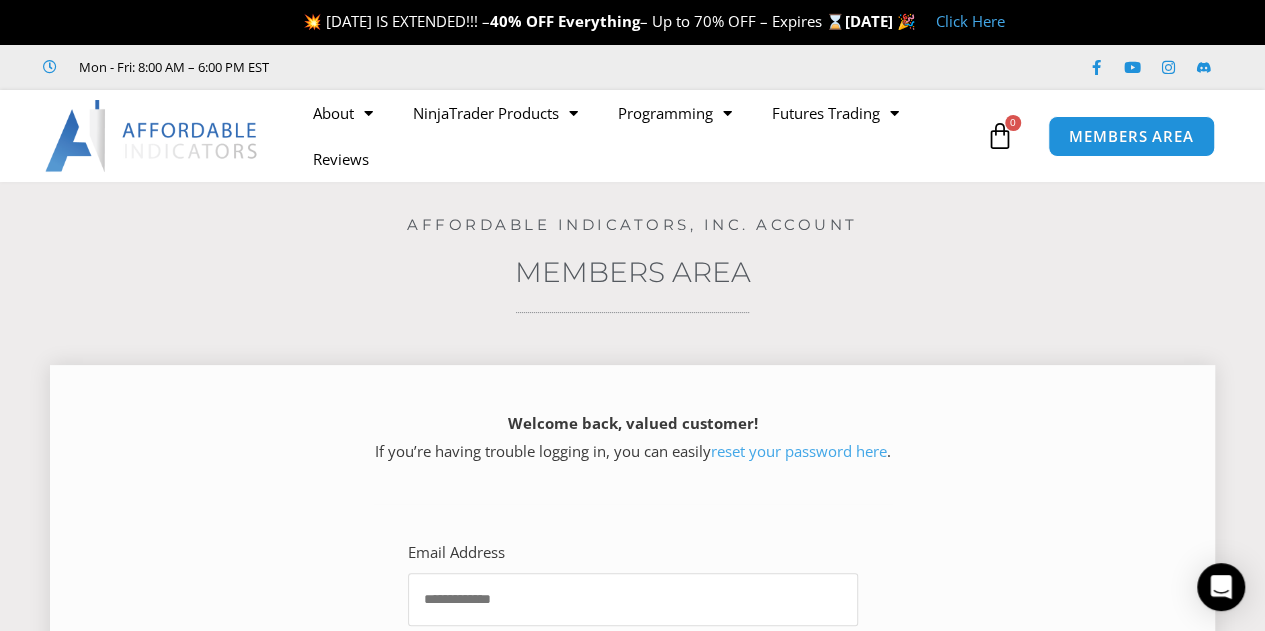 type on "**********" 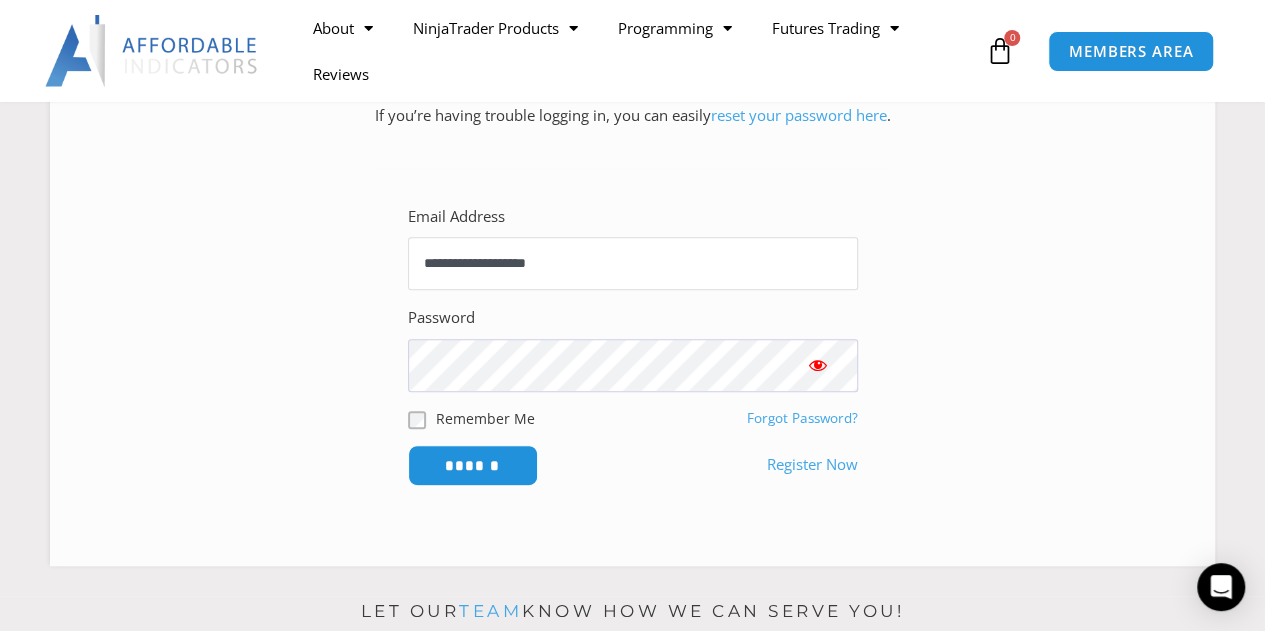 scroll, scrollTop: 344, scrollLeft: 0, axis: vertical 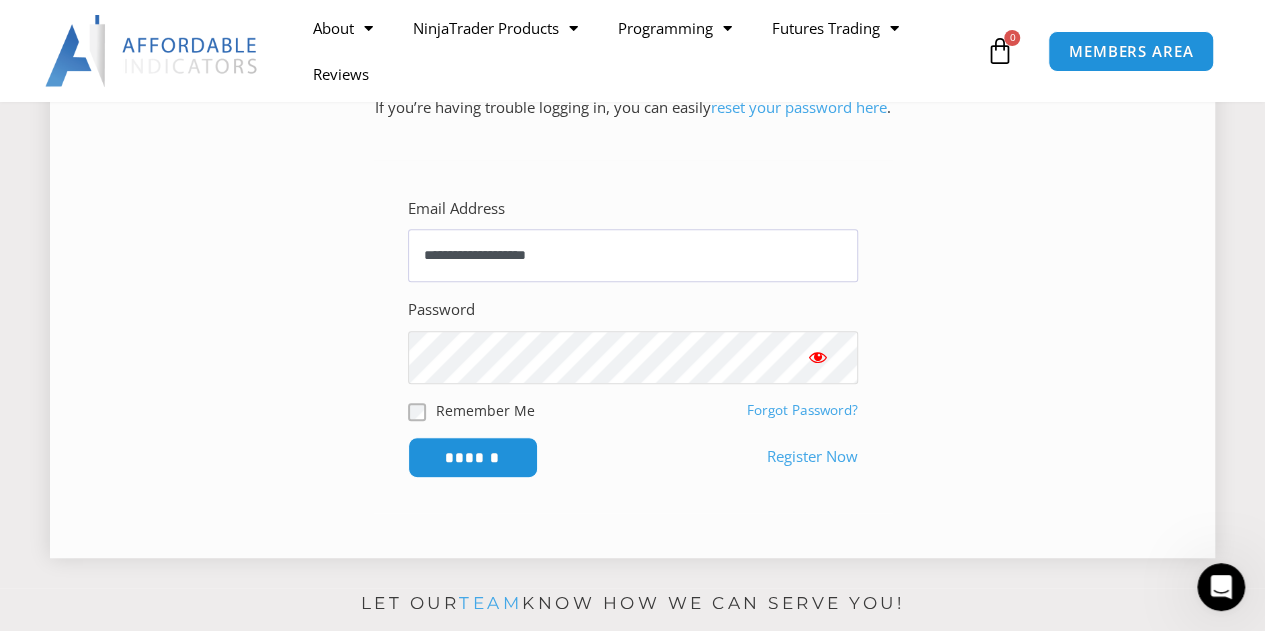 click on "******" at bounding box center (473, 457) 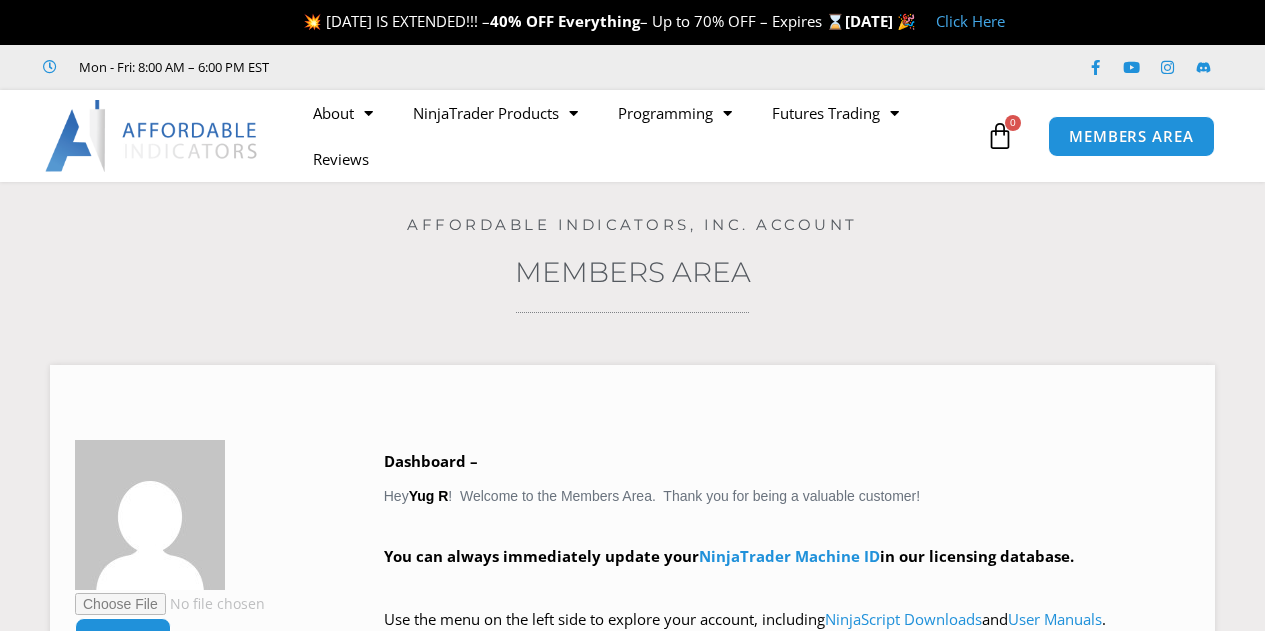 scroll, scrollTop: 0, scrollLeft: 0, axis: both 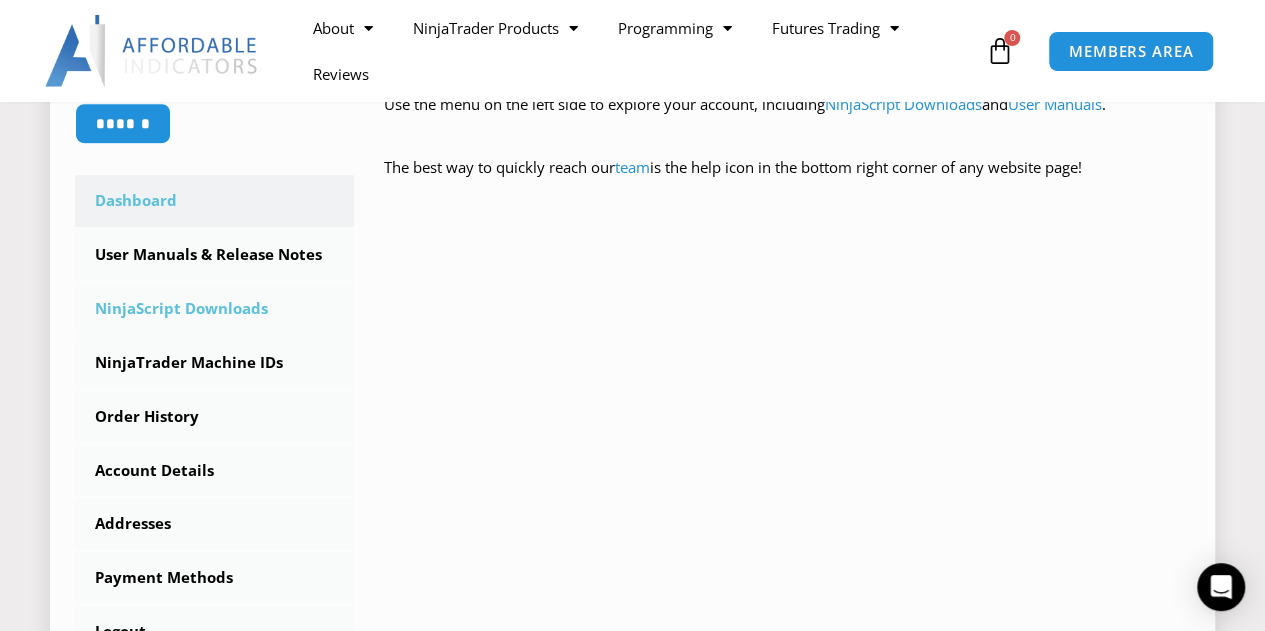 click on "NinjaScript Downloads" at bounding box center [214, 309] 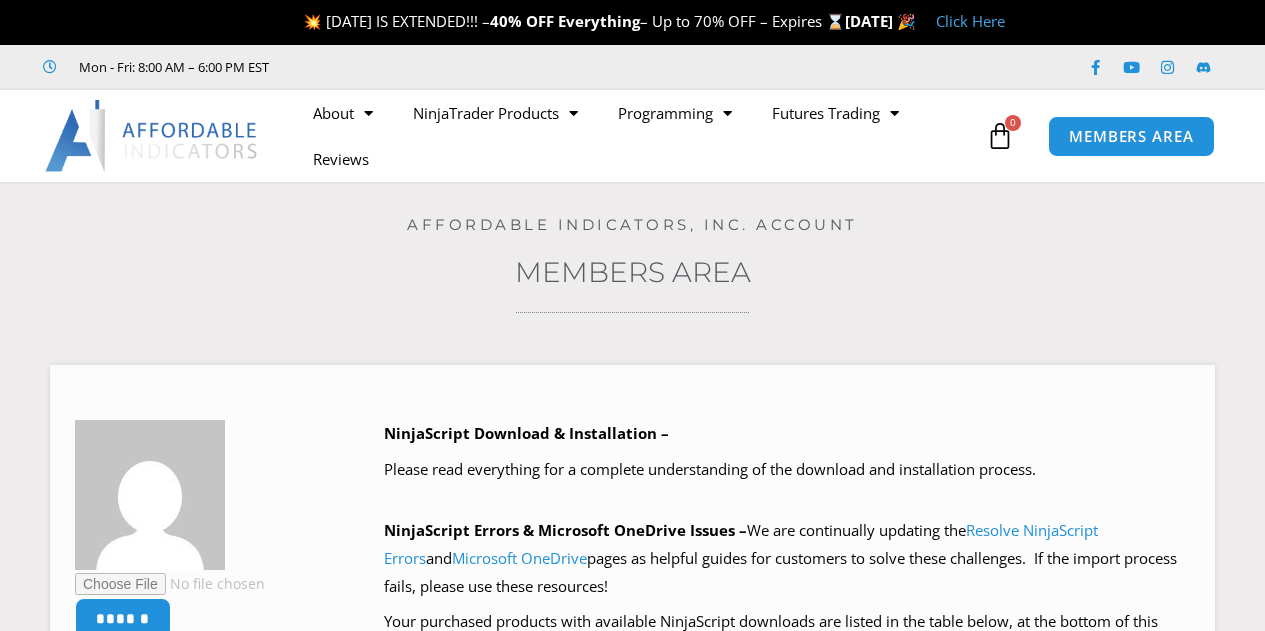 scroll, scrollTop: 0, scrollLeft: 0, axis: both 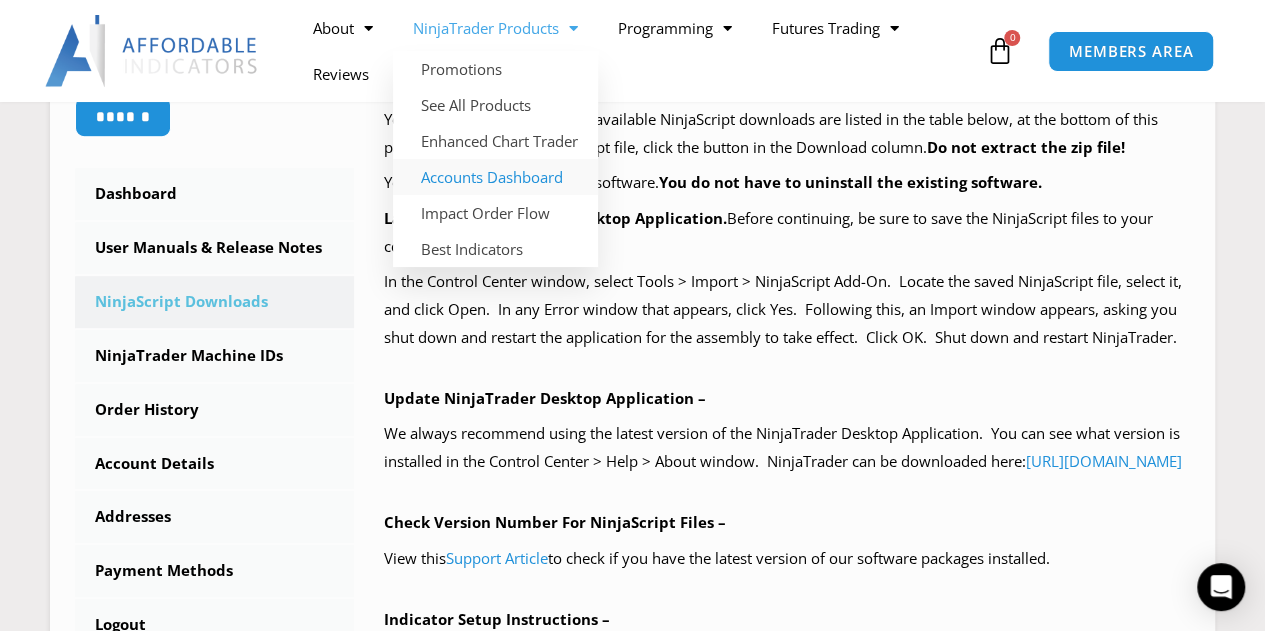 click on "Accounts Dashboard" 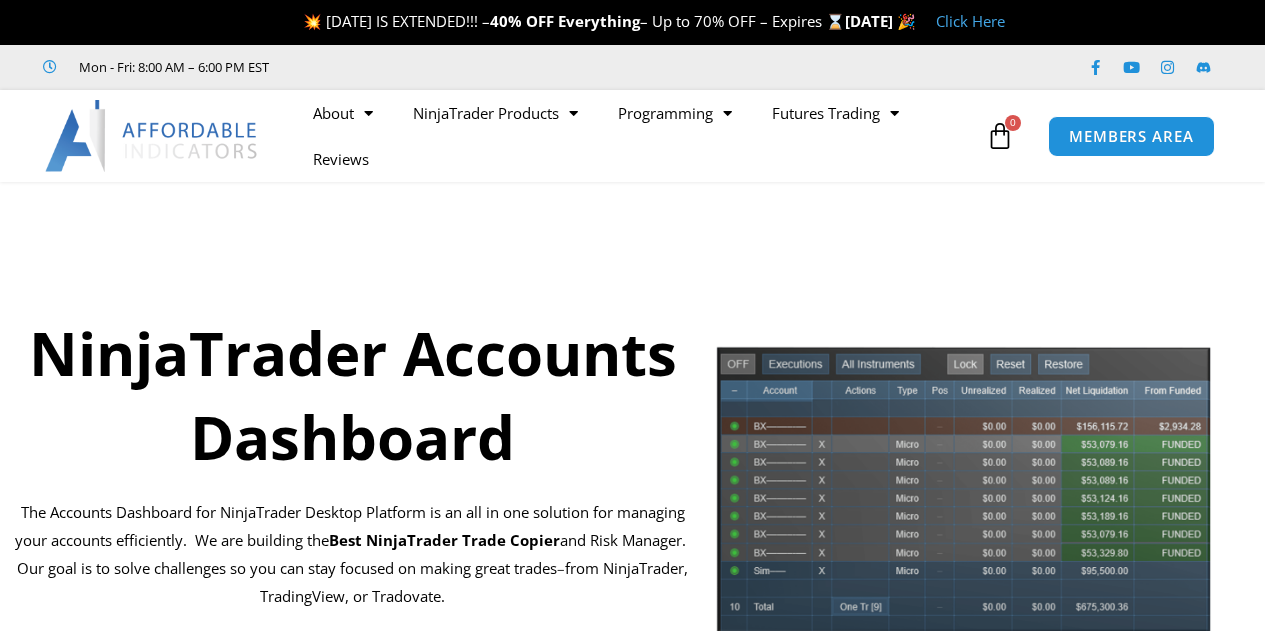 scroll, scrollTop: 0, scrollLeft: 0, axis: both 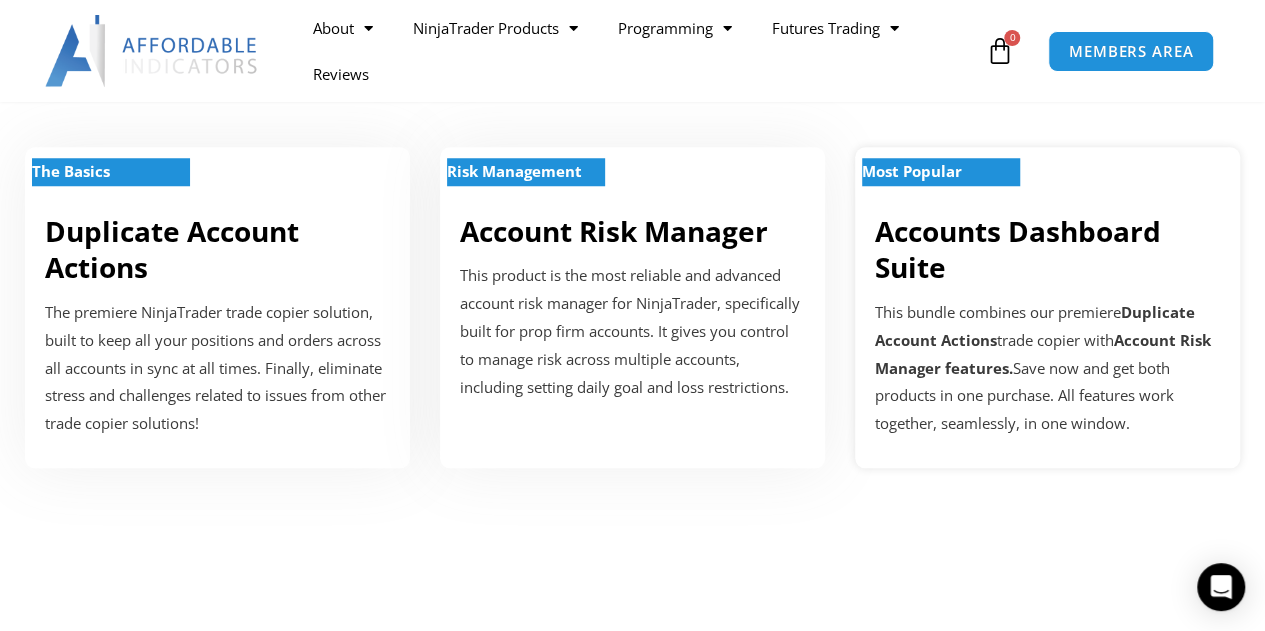 click on "Accounts Dashboard Suite" at bounding box center (1018, 249) 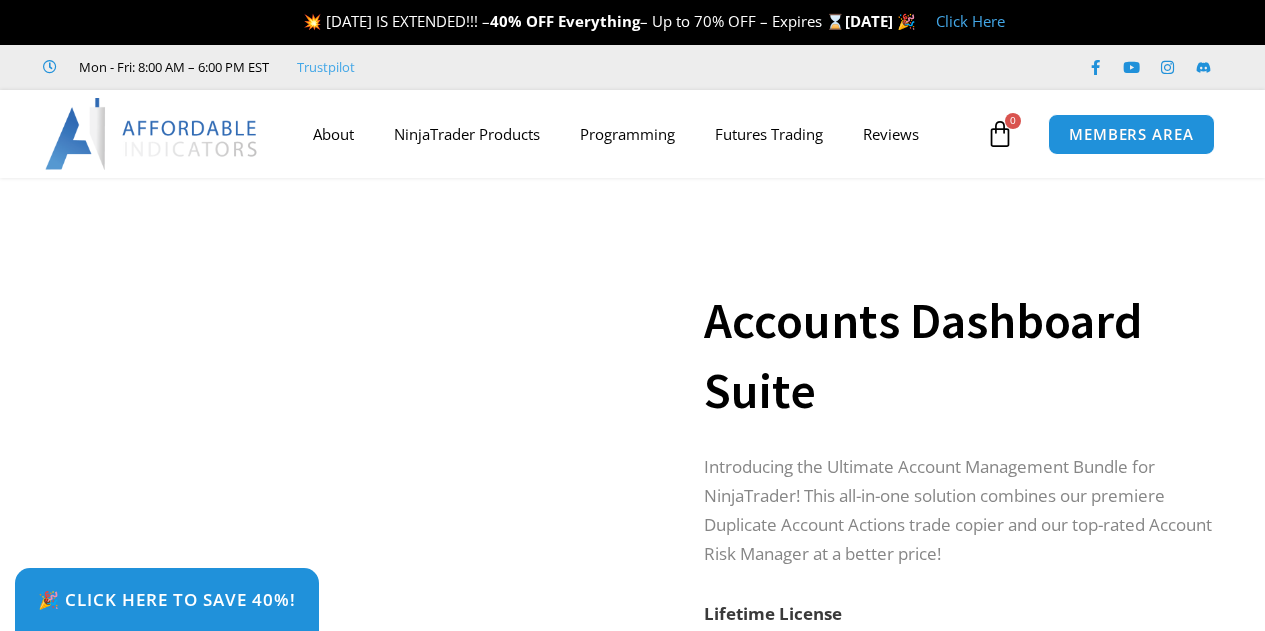 scroll, scrollTop: 0, scrollLeft: 0, axis: both 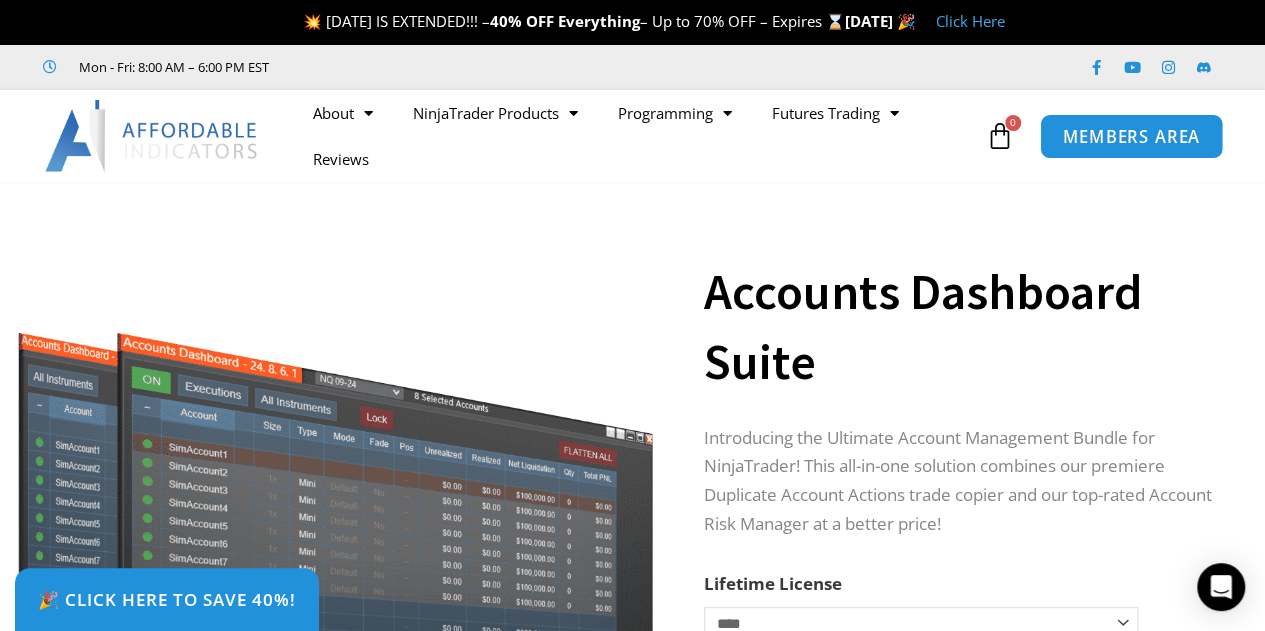 click on "MEMBERS AREA" at bounding box center [1131, 136] 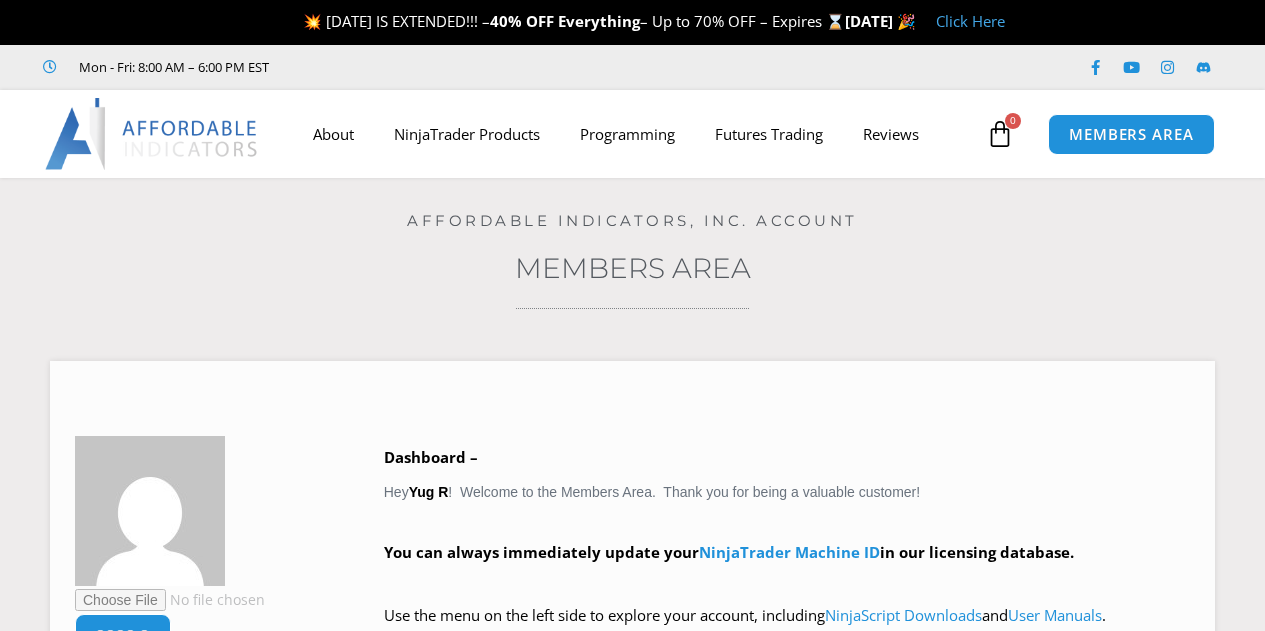 scroll, scrollTop: 0, scrollLeft: 0, axis: both 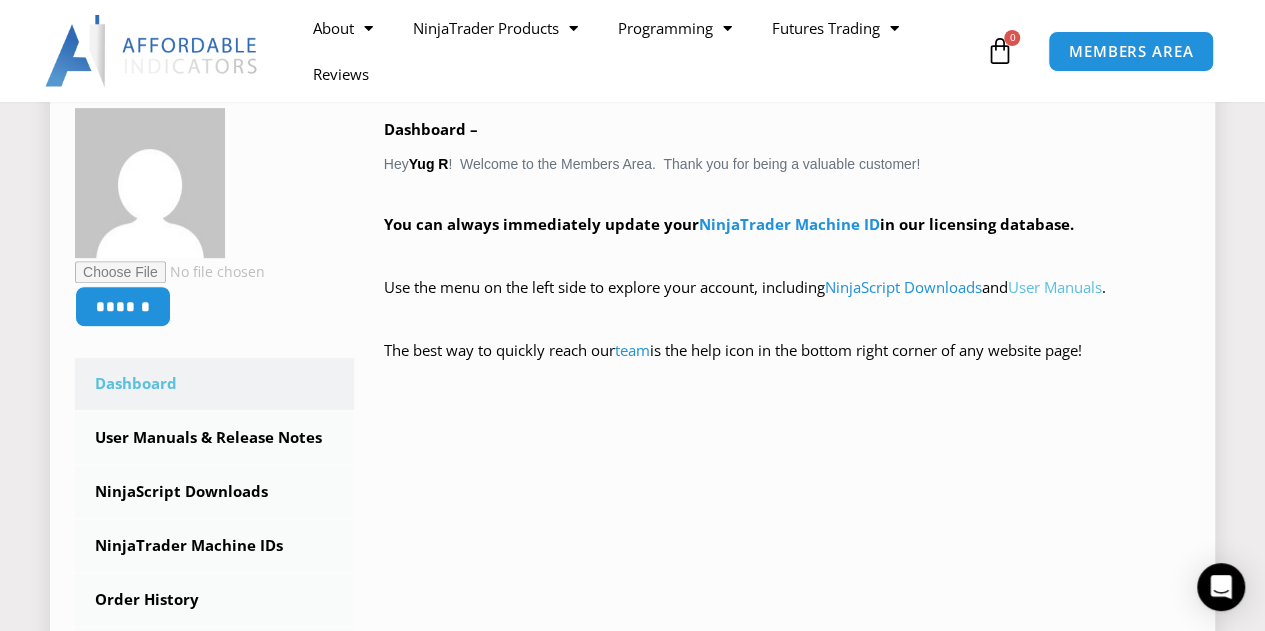 click on "User Manuals" at bounding box center (1055, 287) 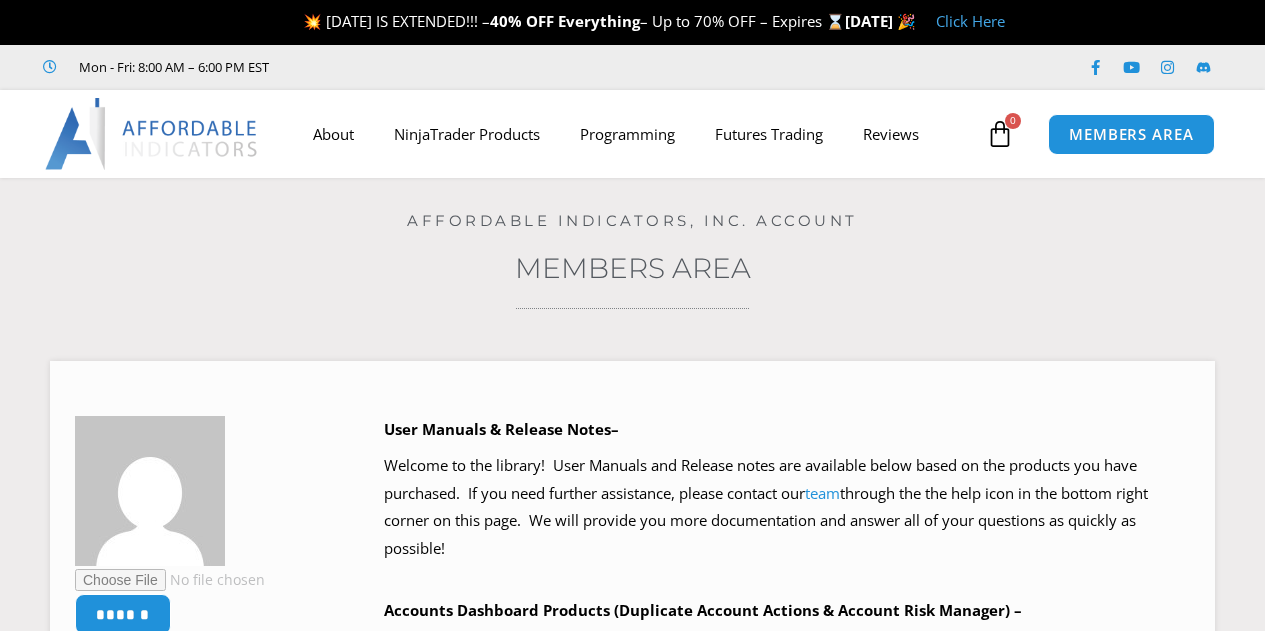 scroll, scrollTop: 0, scrollLeft: 0, axis: both 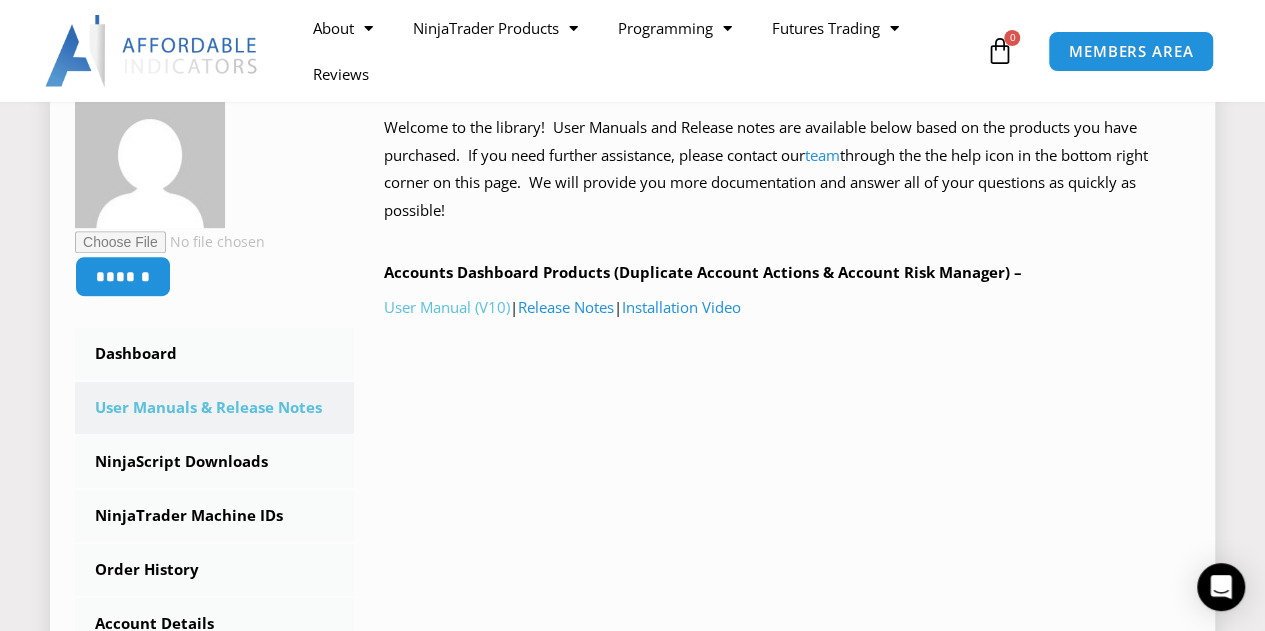 click on "User Manual (V10)" at bounding box center [447, 307] 